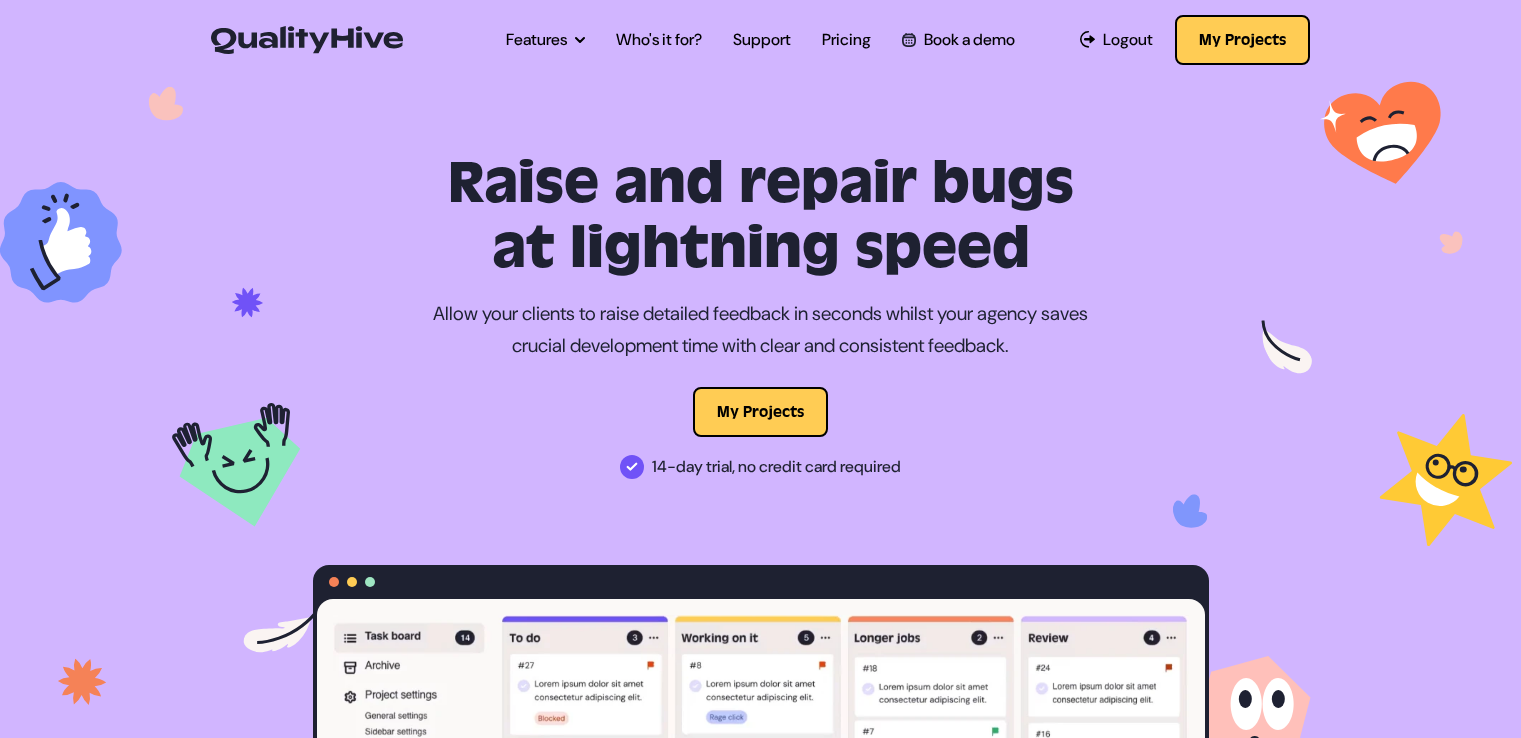scroll, scrollTop: 0, scrollLeft: 0, axis: both 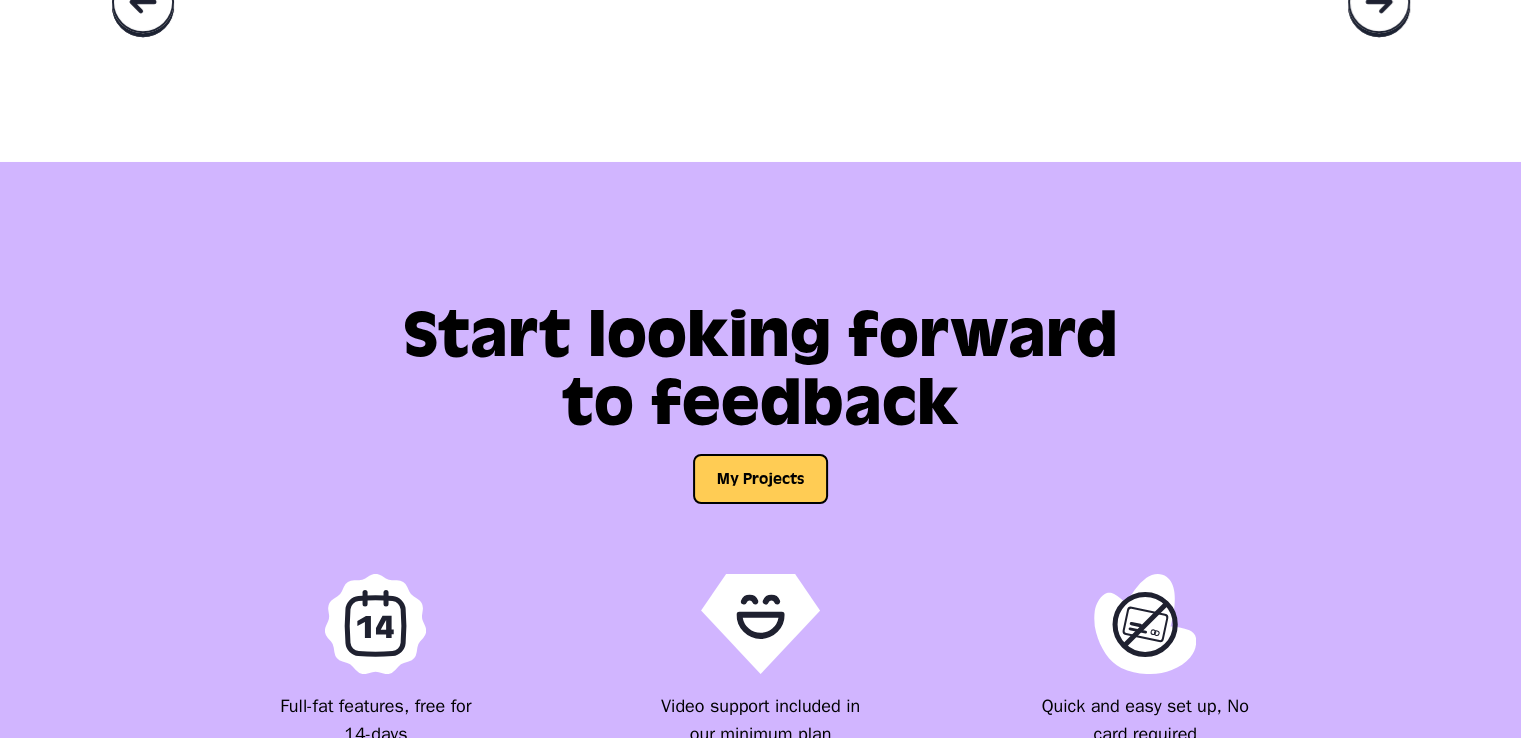 click at bounding box center [1379, 4] 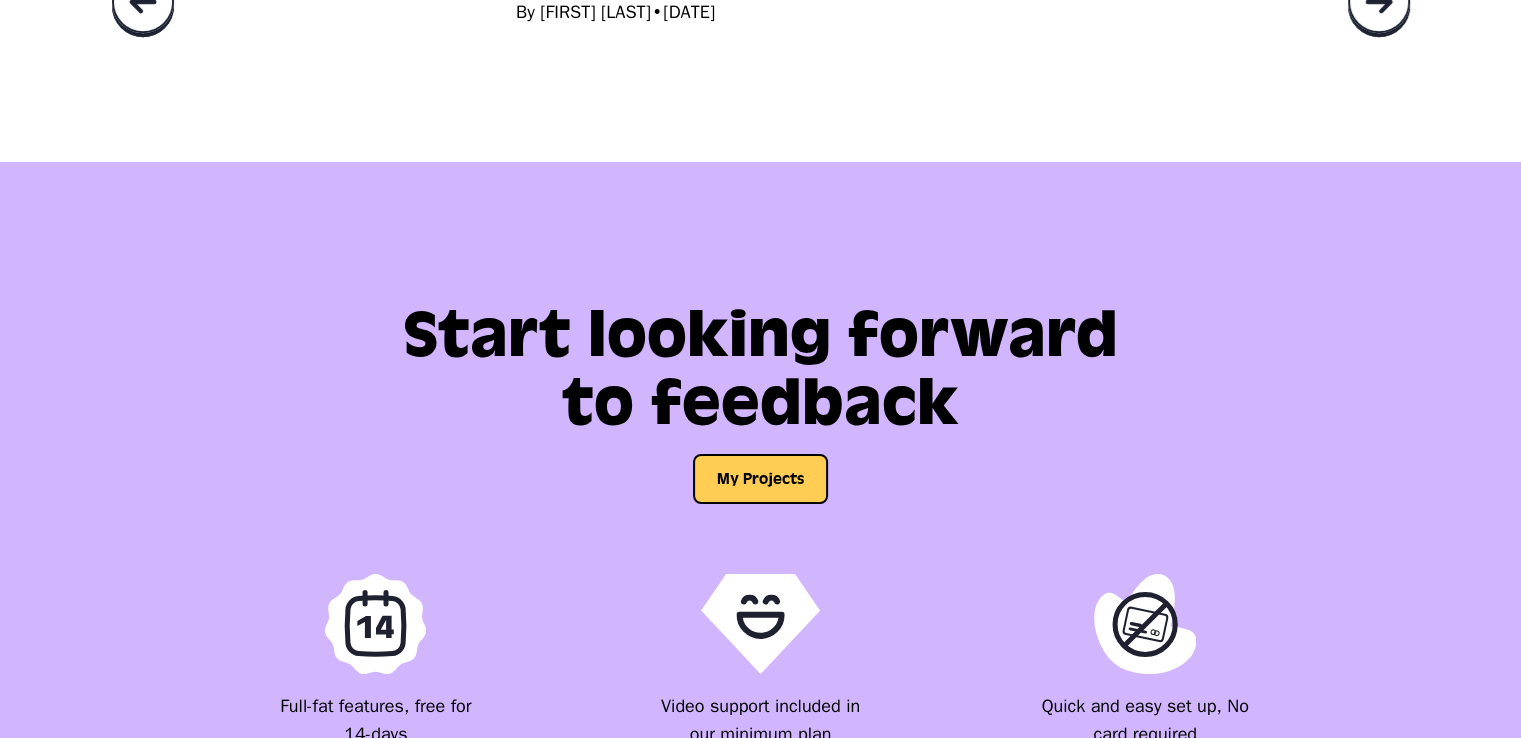 click at bounding box center [1379, 4] 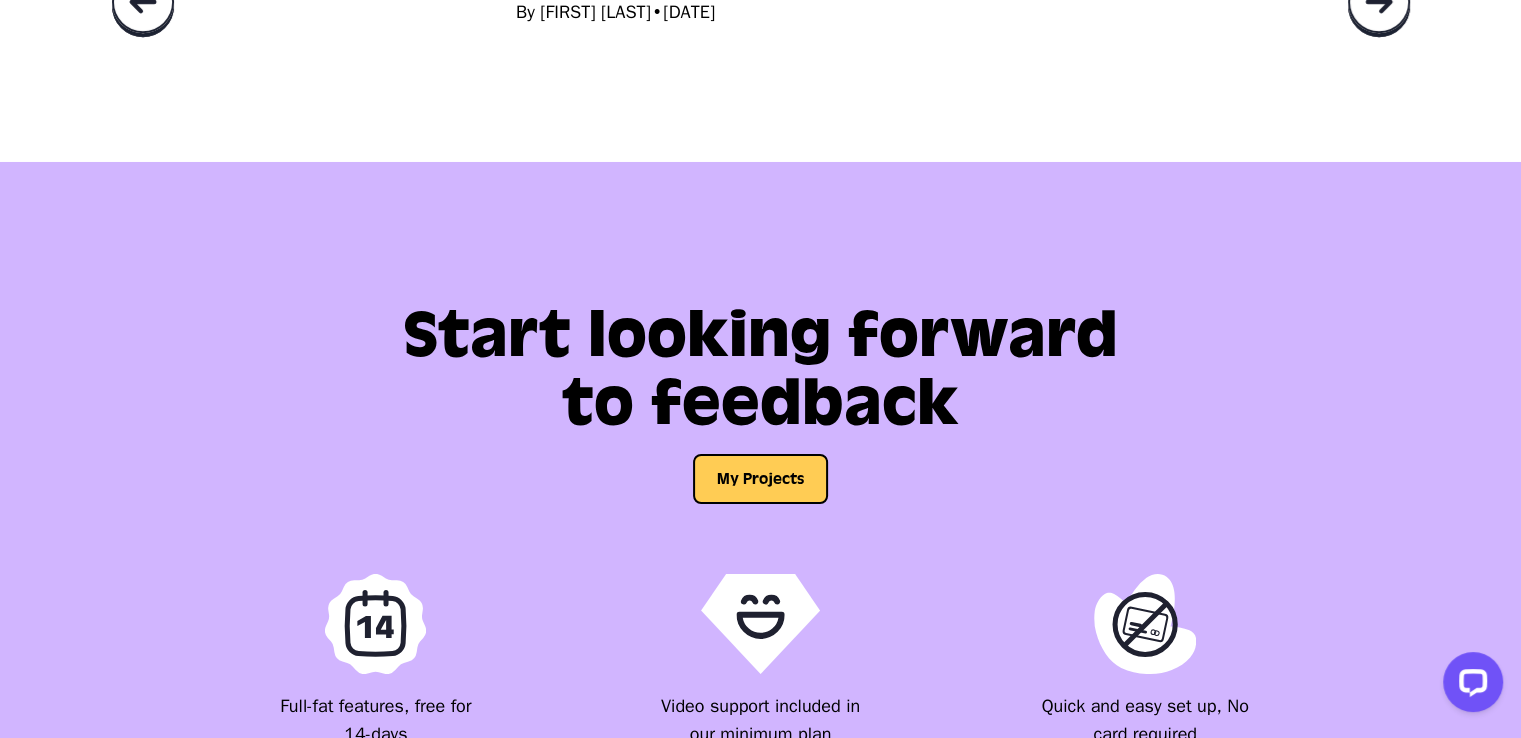 scroll, scrollTop: 0, scrollLeft: 0, axis: both 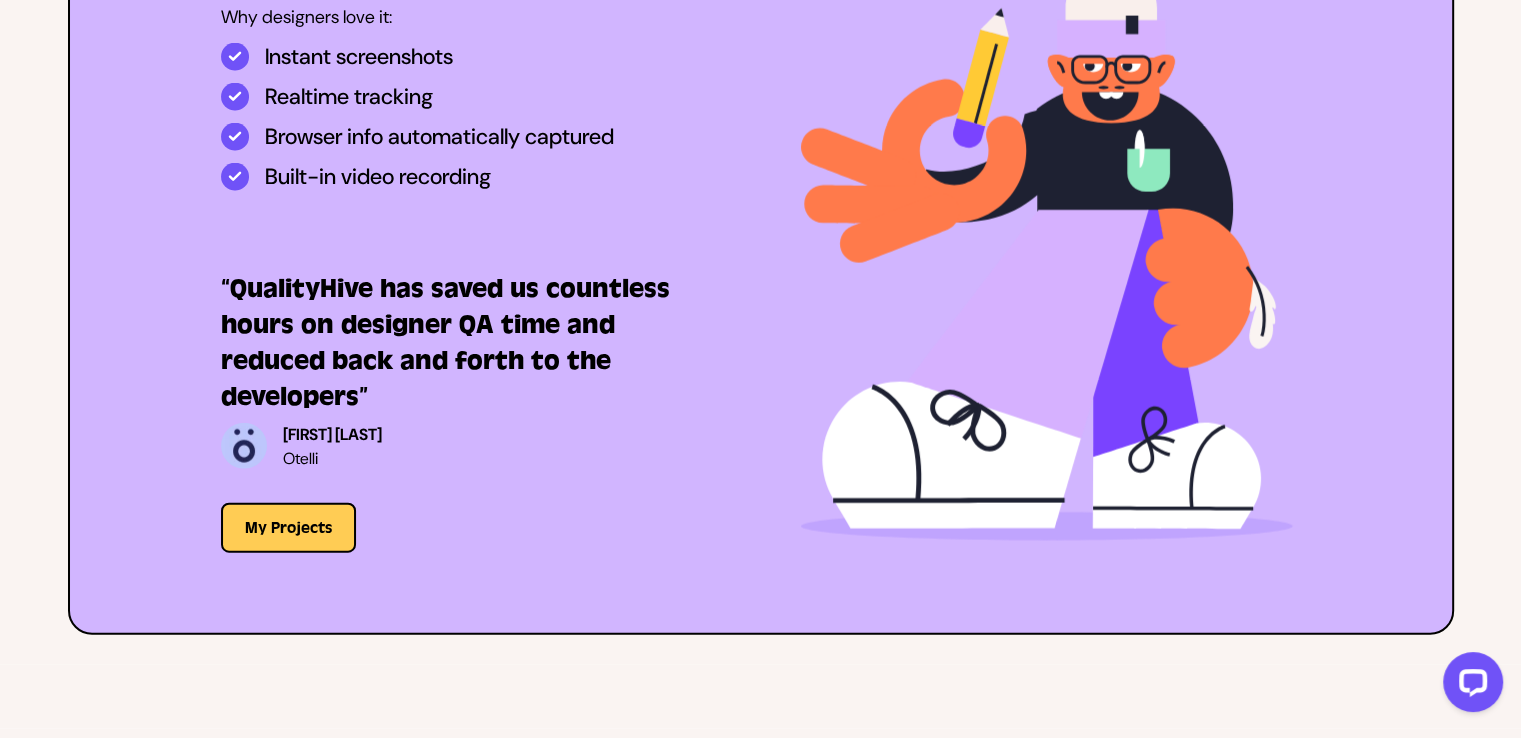 click on "Development agencies" at bounding box center (659, -130) 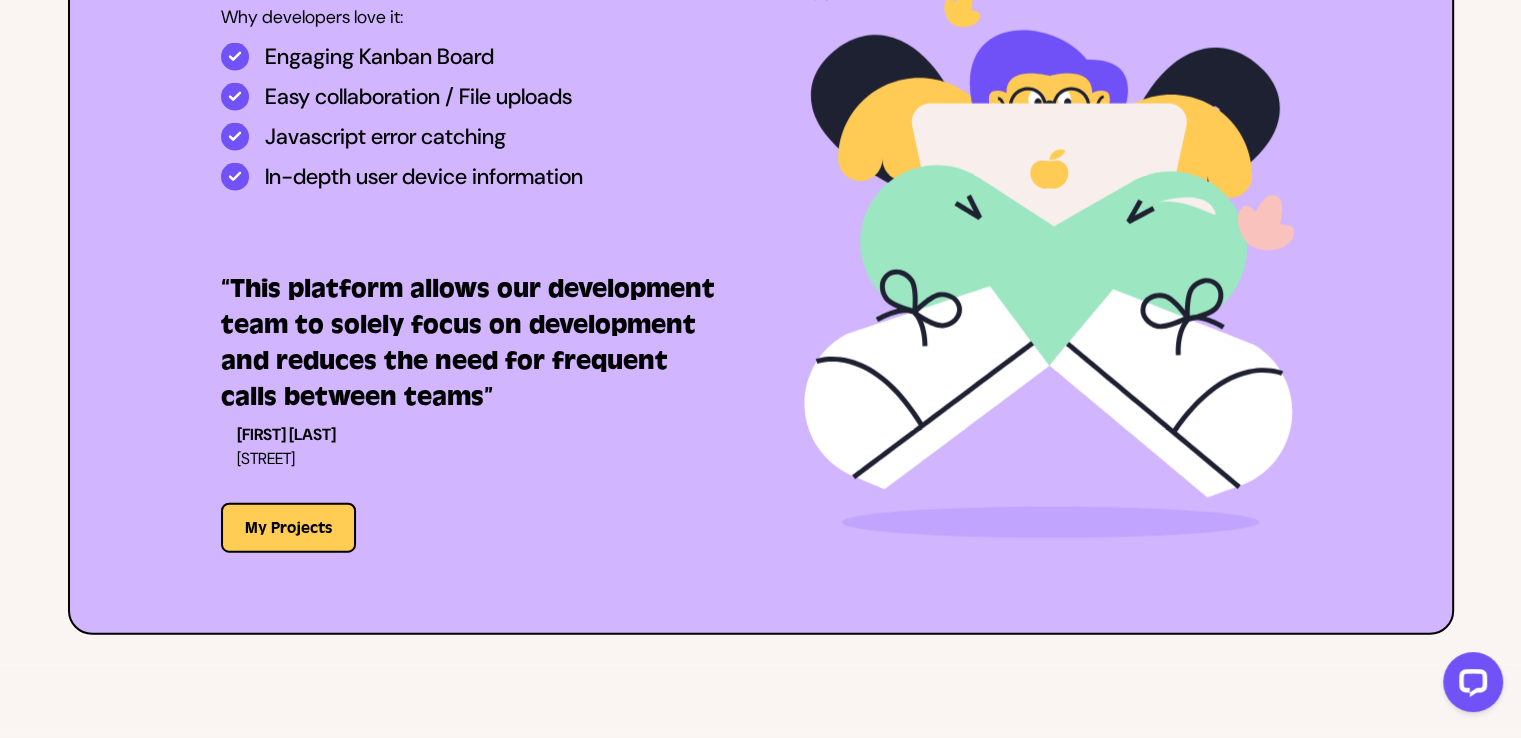 click on "Website owners" at bounding box center [873, -130] 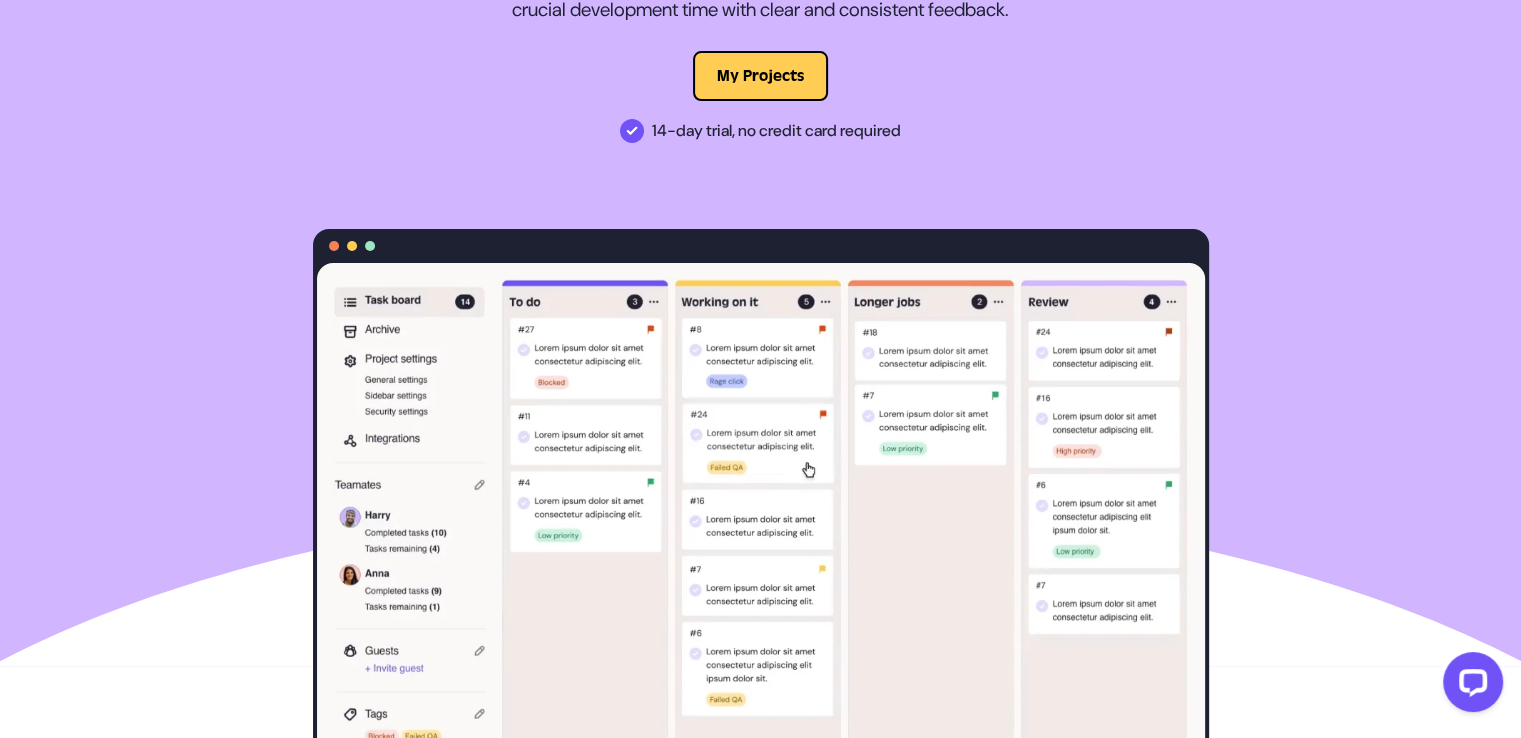 scroll, scrollTop: 0, scrollLeft: 0, axis: both 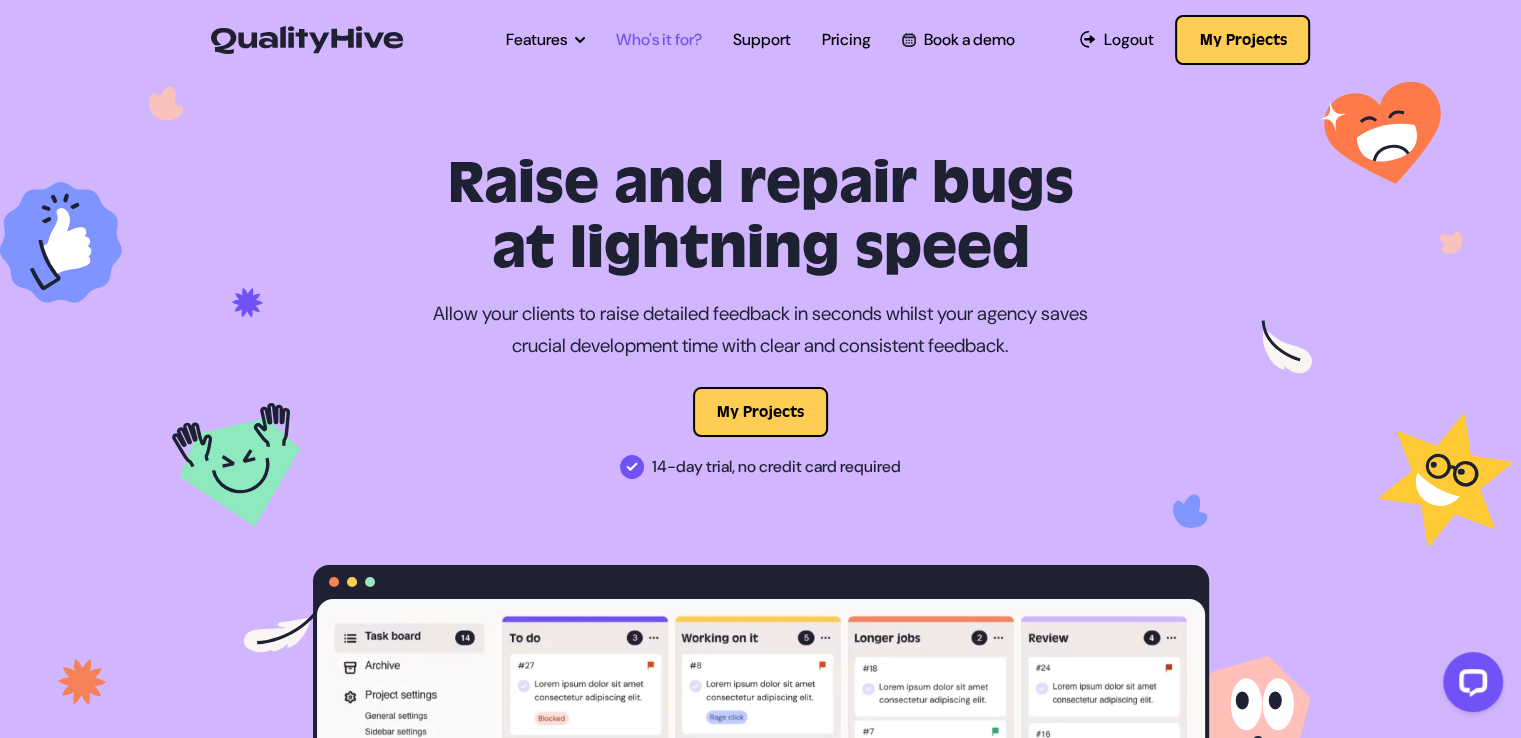 click on "Who's it for?" at bounding box center [659, 40] 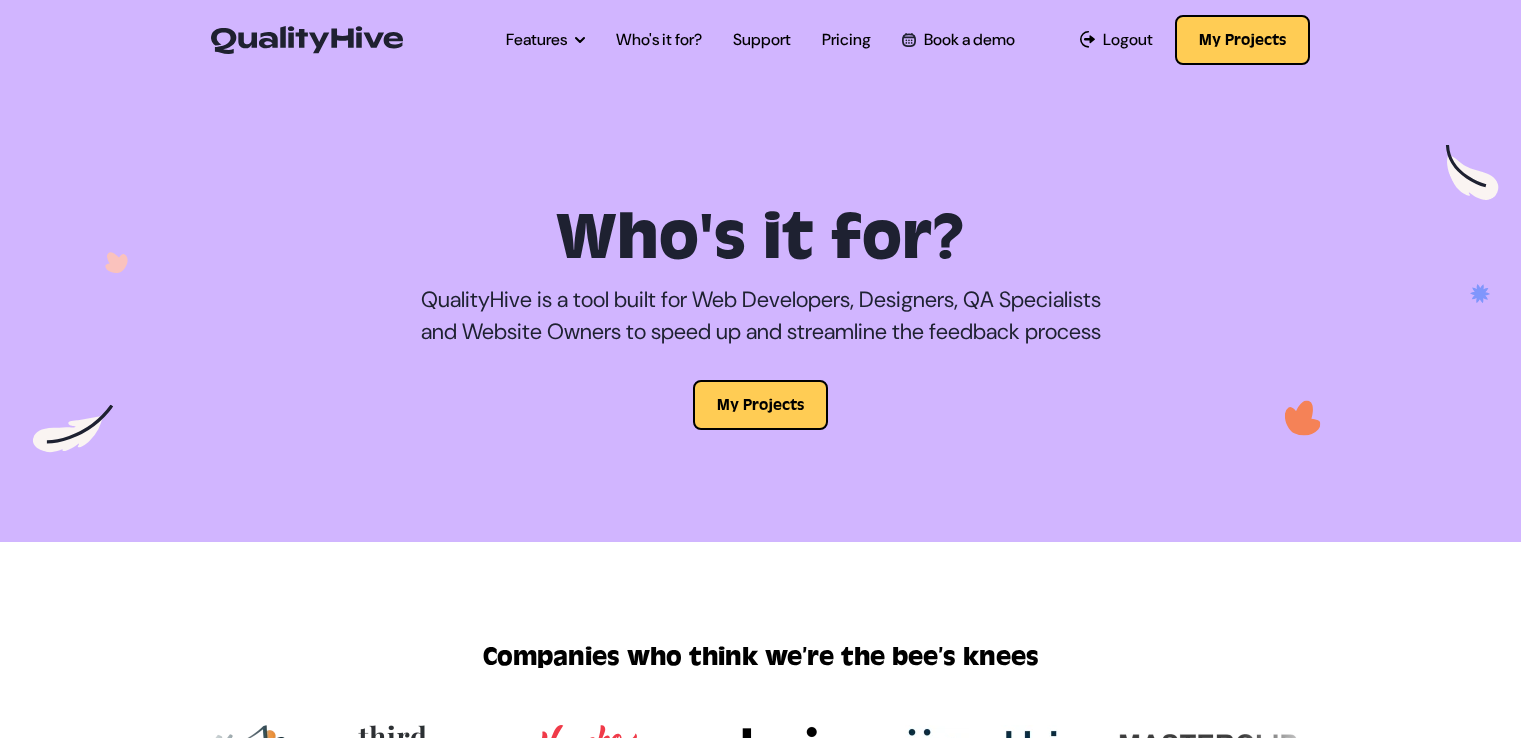 scroll, scrollTop: 0, scrollLeft: 0, axis: both 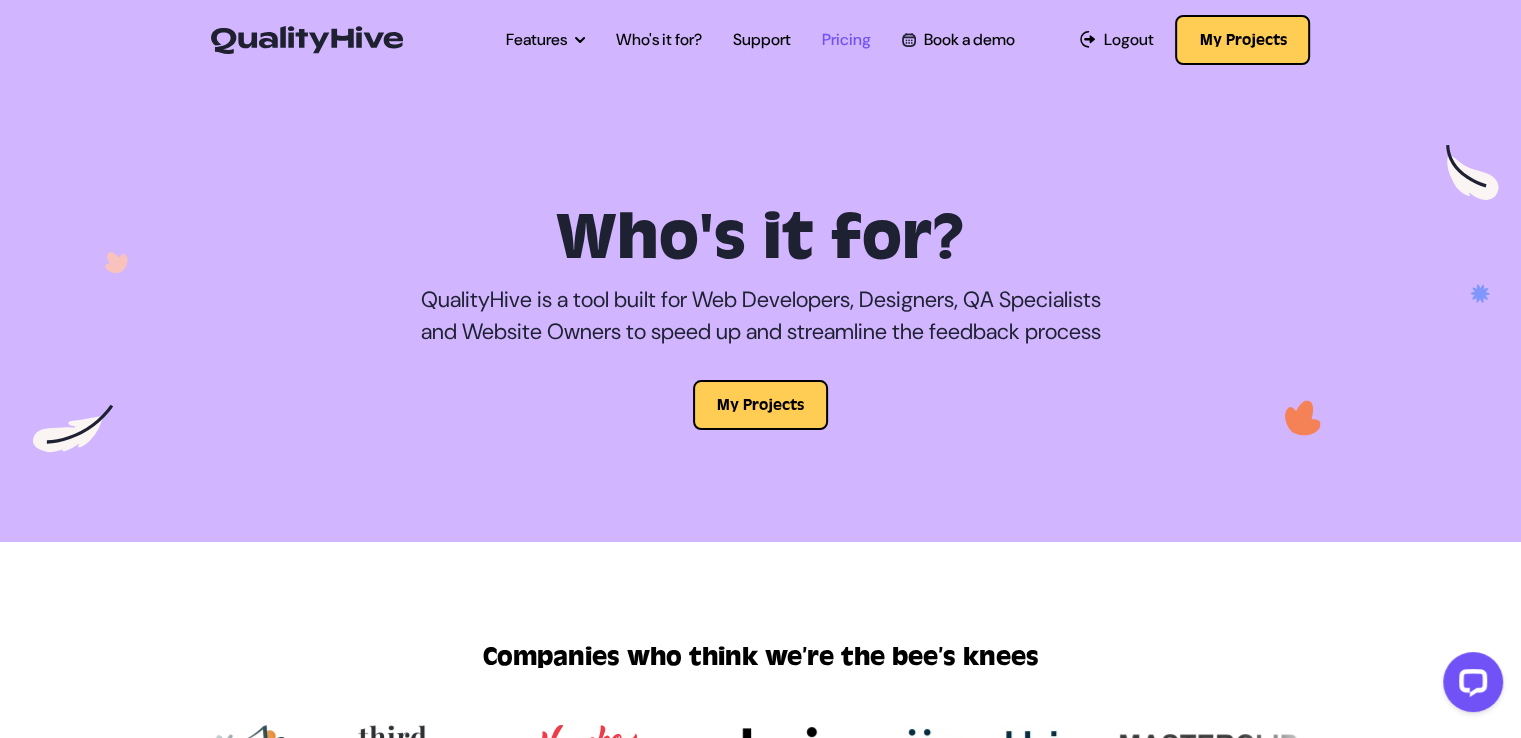 click on "Pricing" at bounding box center [846, 40] 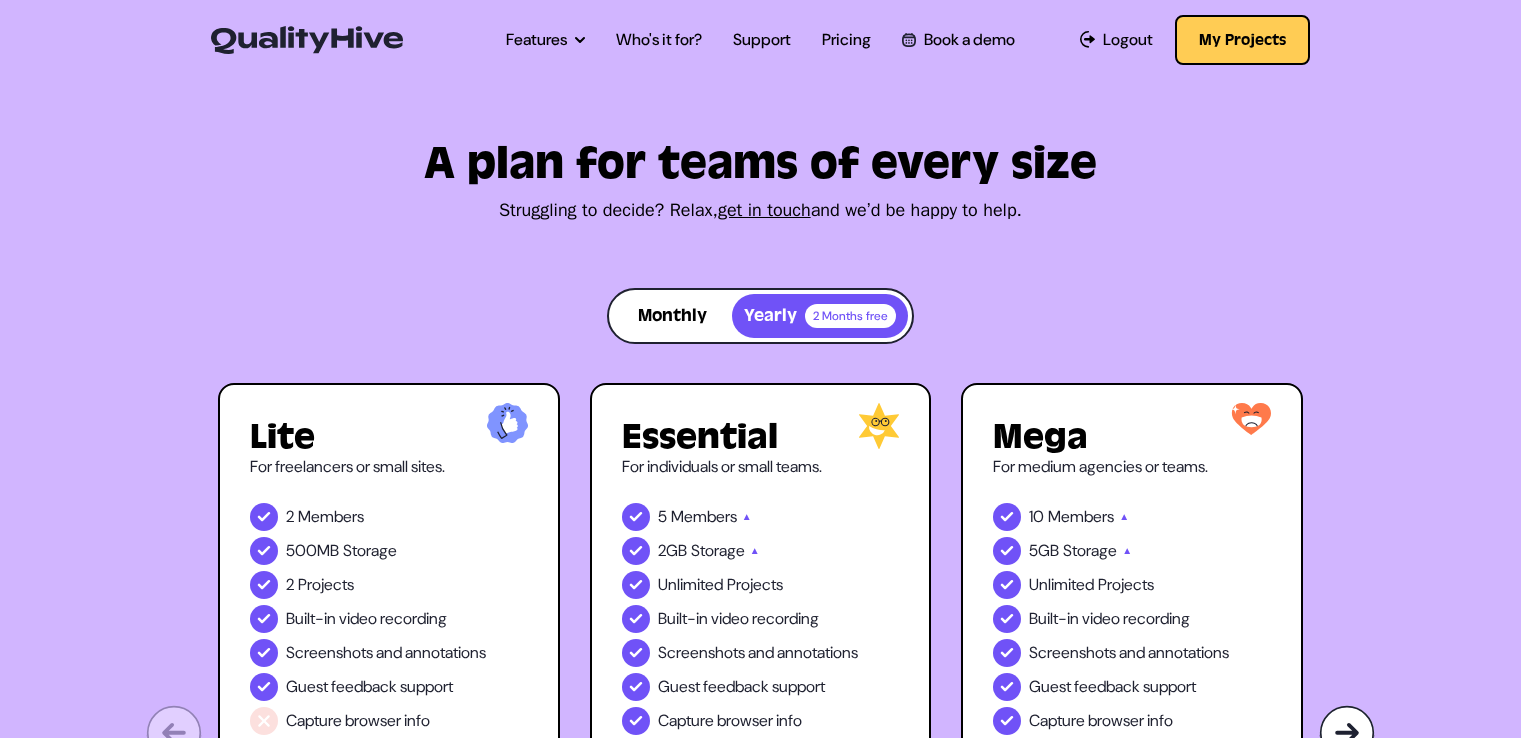 scroll, scrollTop: 0, scrollLeft: 0, axis: both 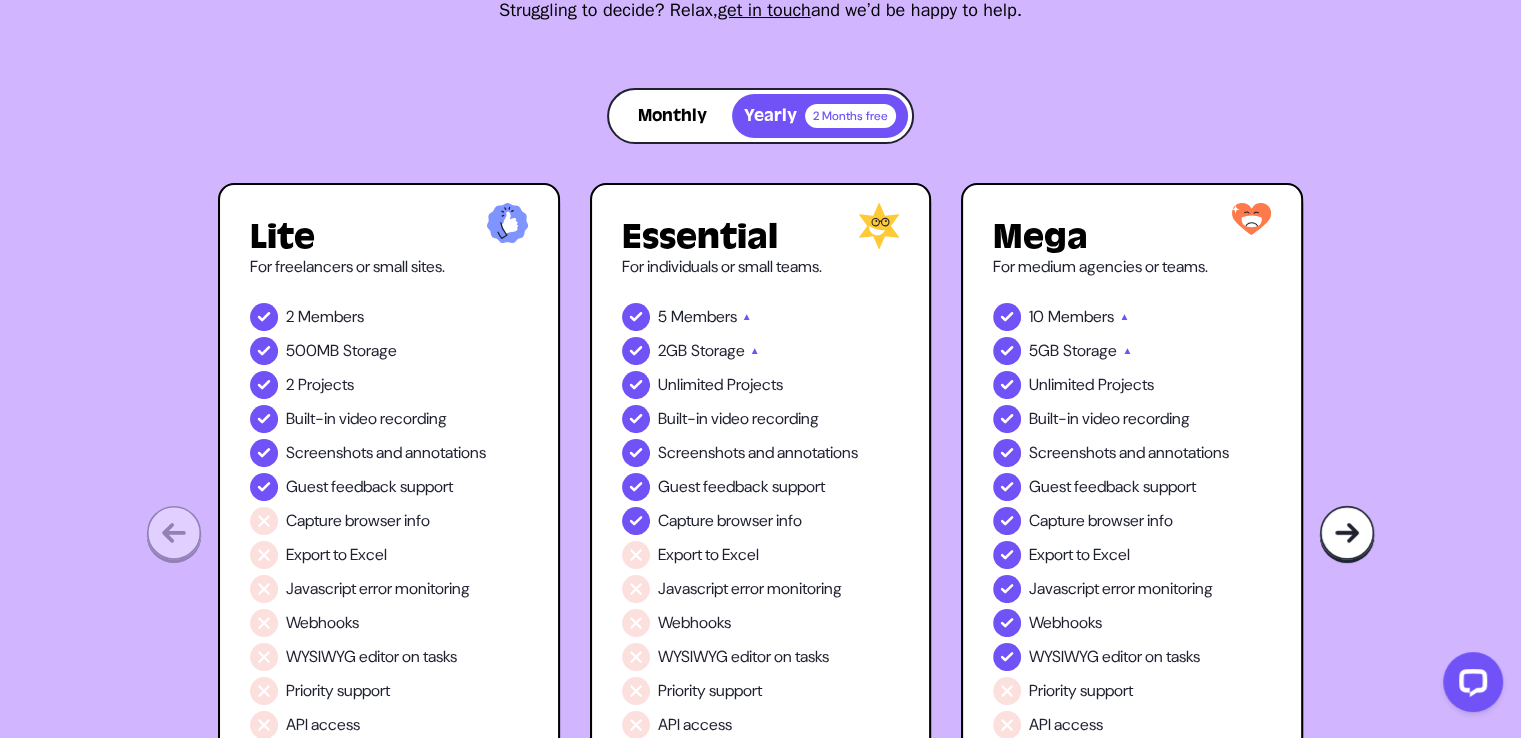 click on "Monthly" at bounding box center [672, 116] 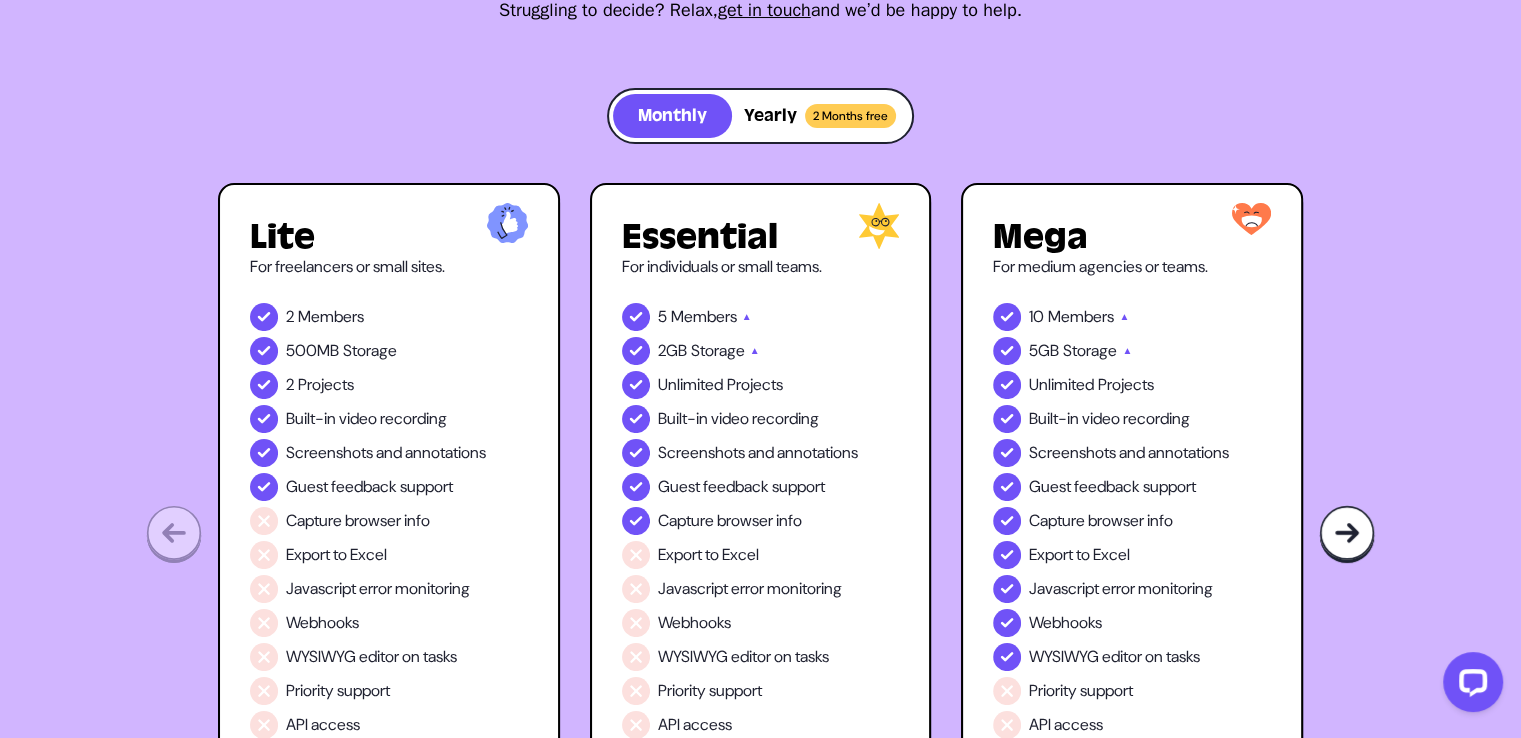 click on "Yearly  2 Months free" at bounding box center (820, 116) 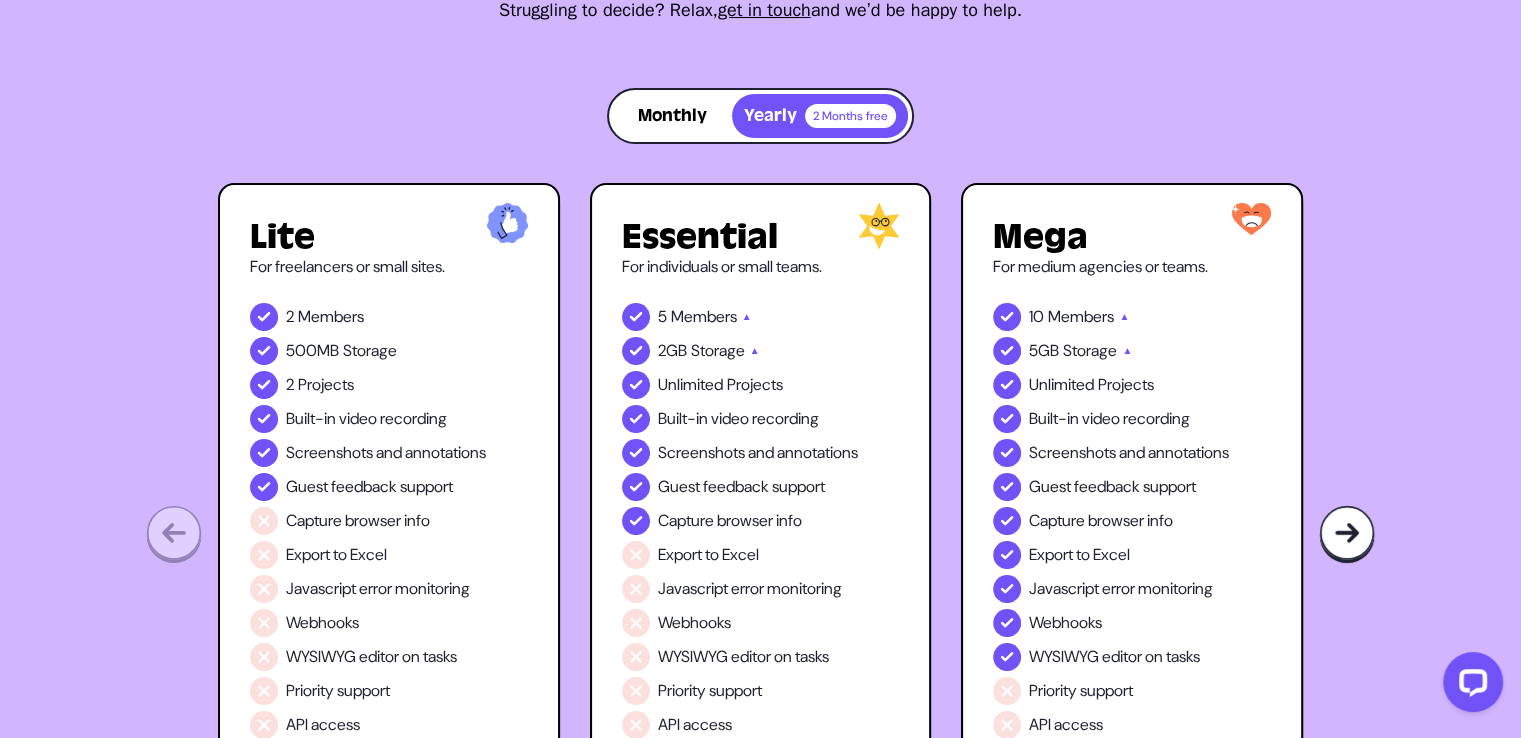 click at bounding box center (1347, 534) 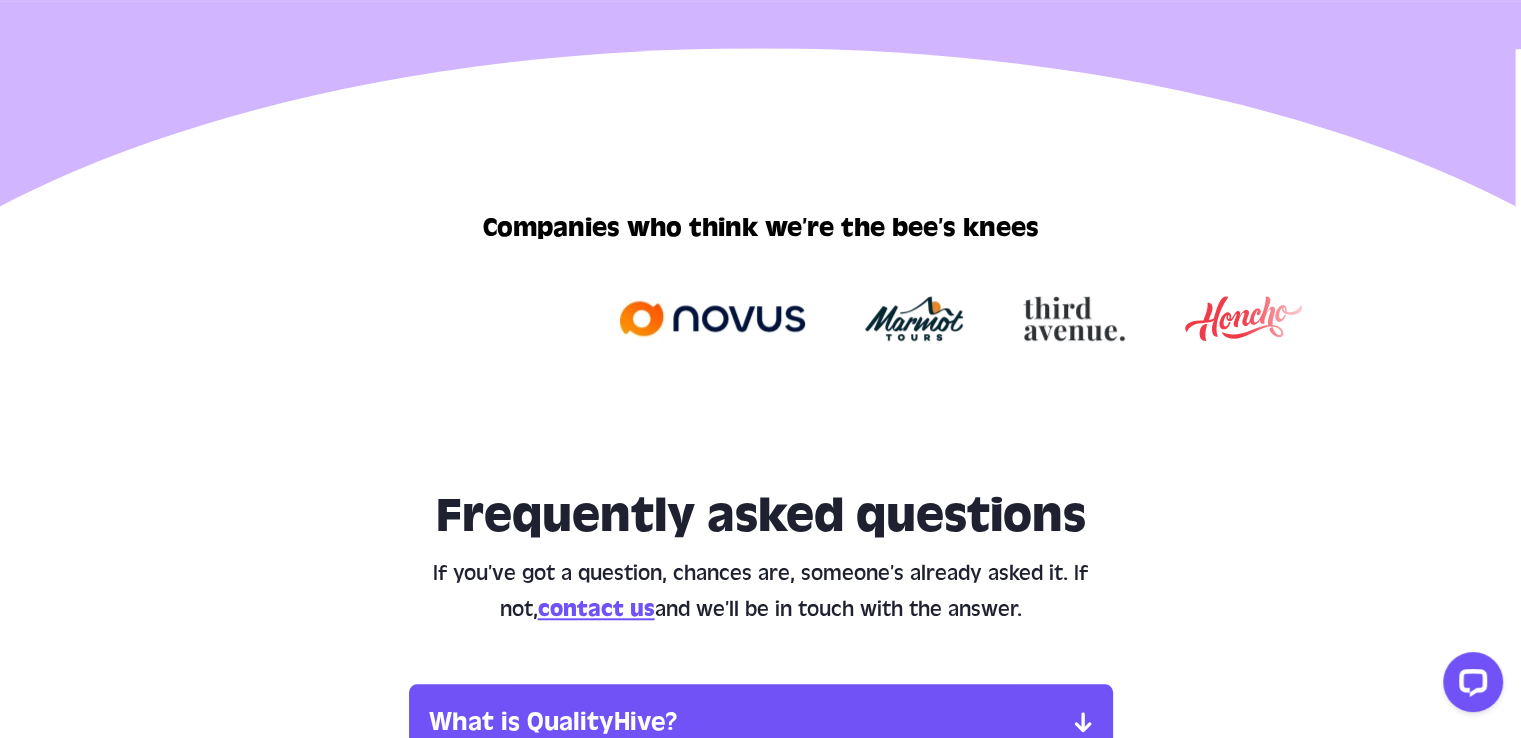 scroll, scrollTop: 2100, scrollLeft: 0, axis: vertical 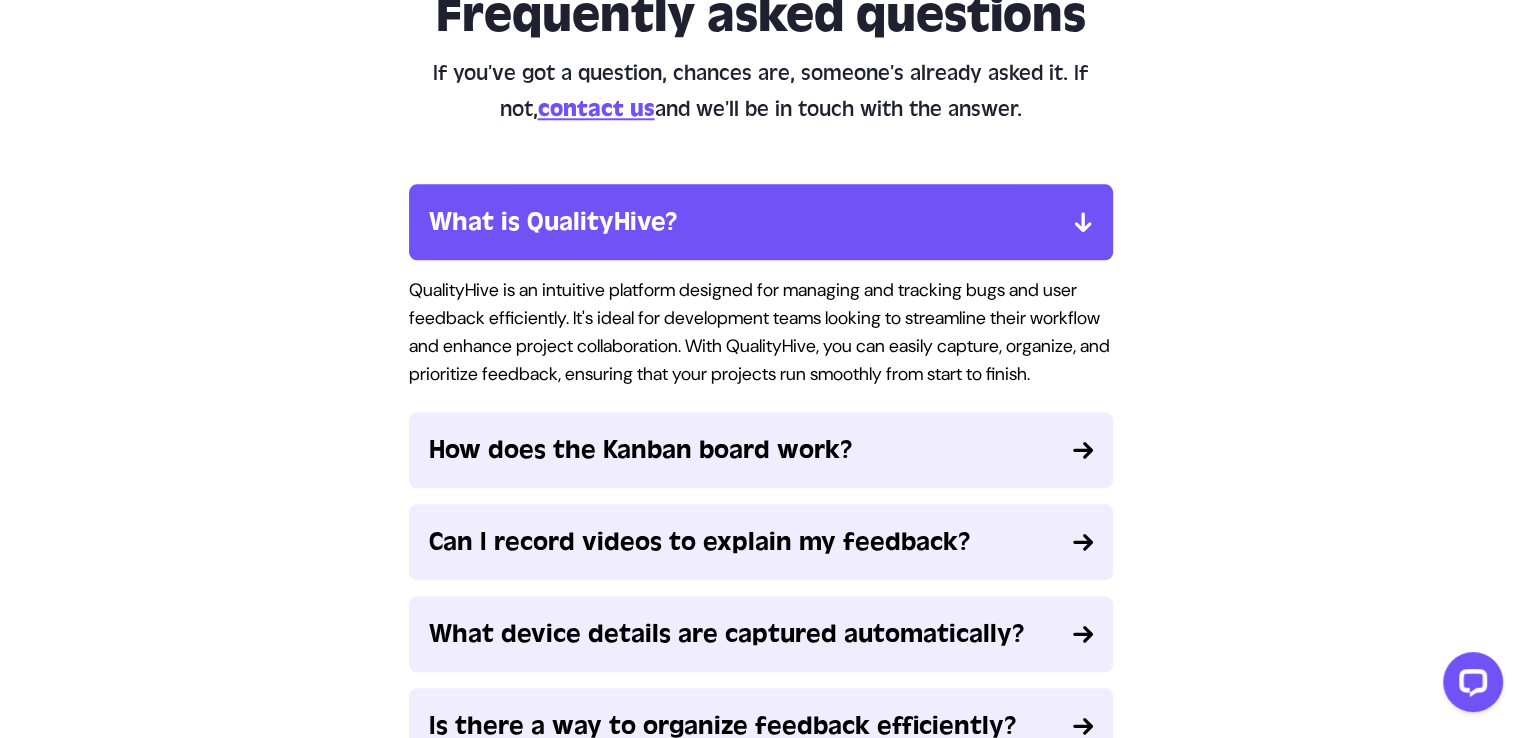 click on "How does the Kanban board work?" at bounding box center (761, 222) 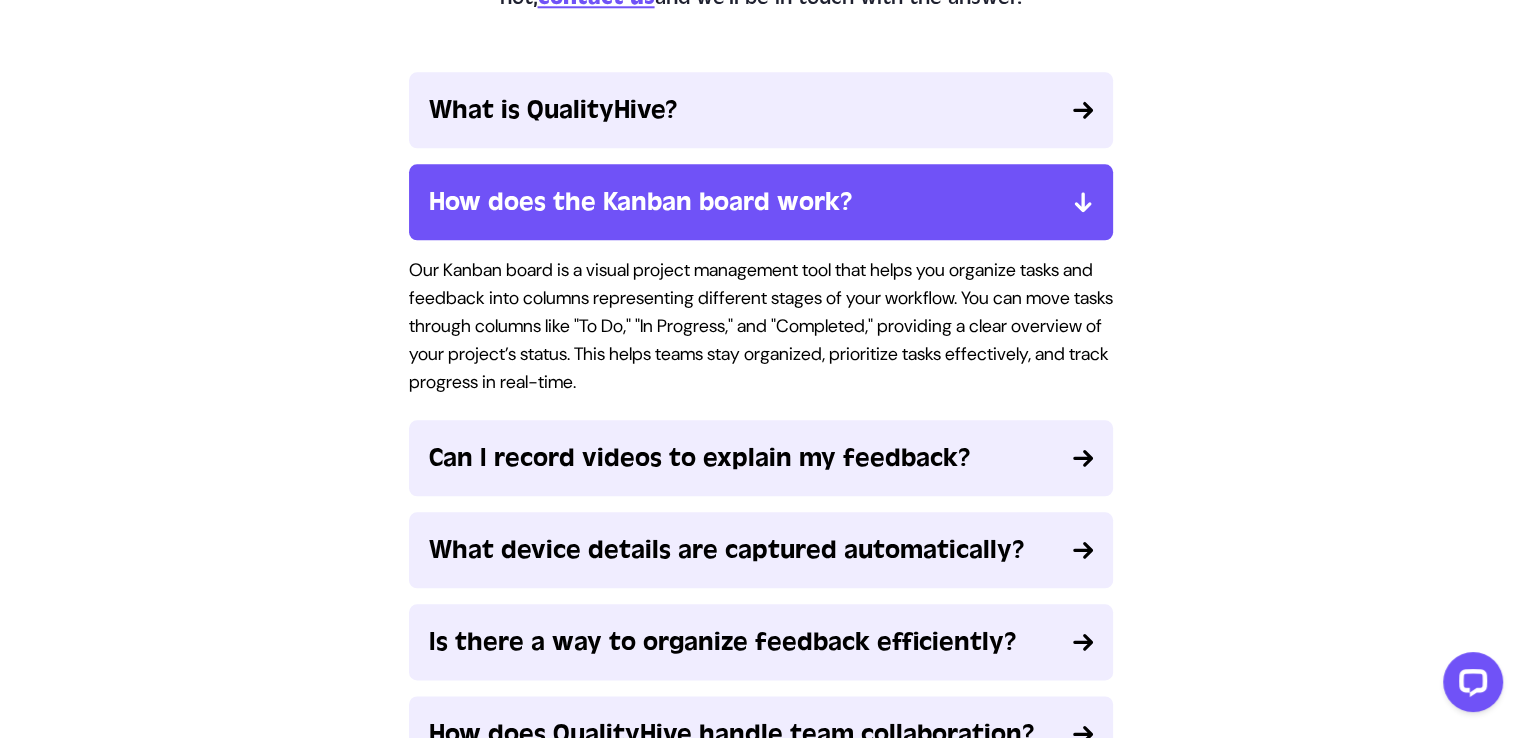 scroll, scrollTop: 2600, scrollLeft: 0, axis: vertical 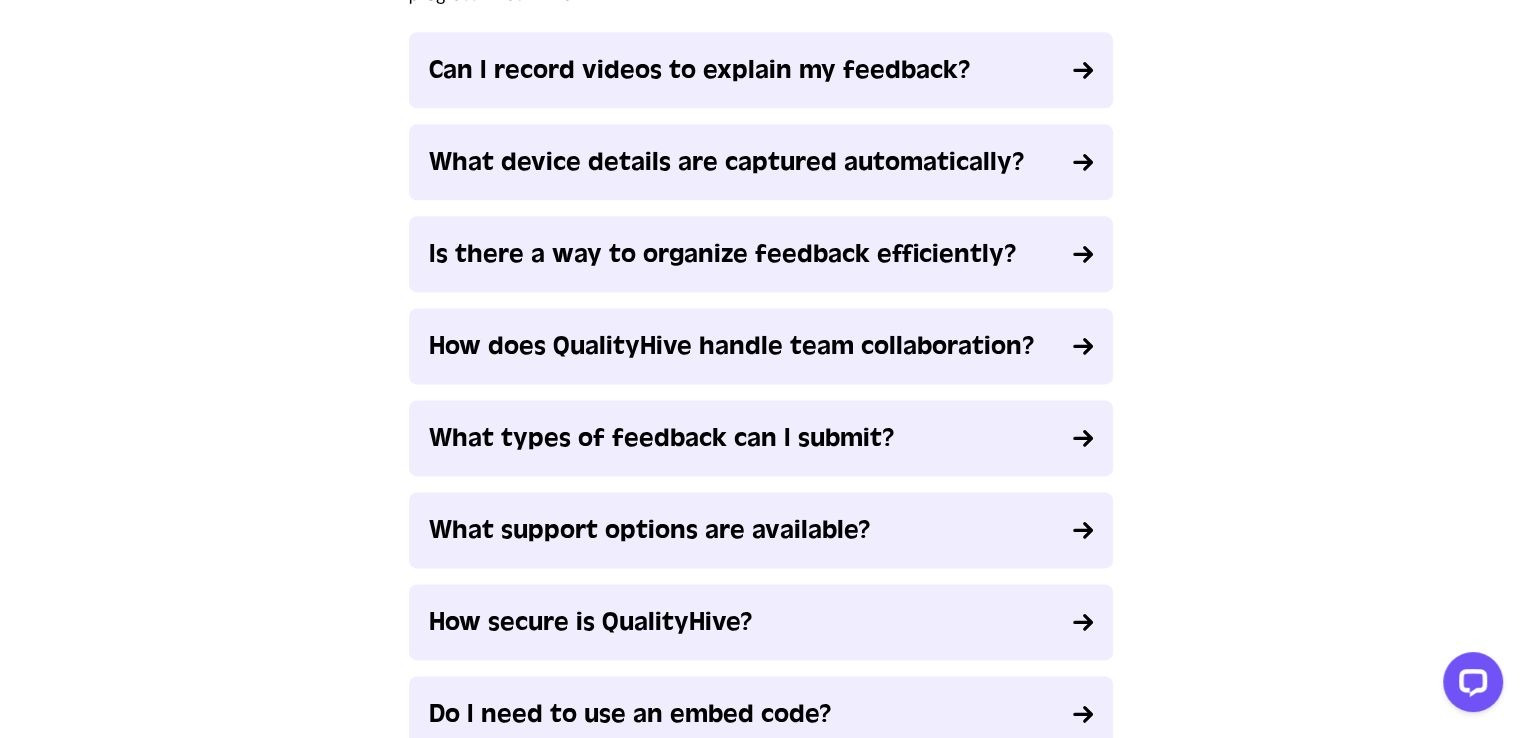 click on "How does QualityHive handle team collaboration?" at bounding box center [553, -278] 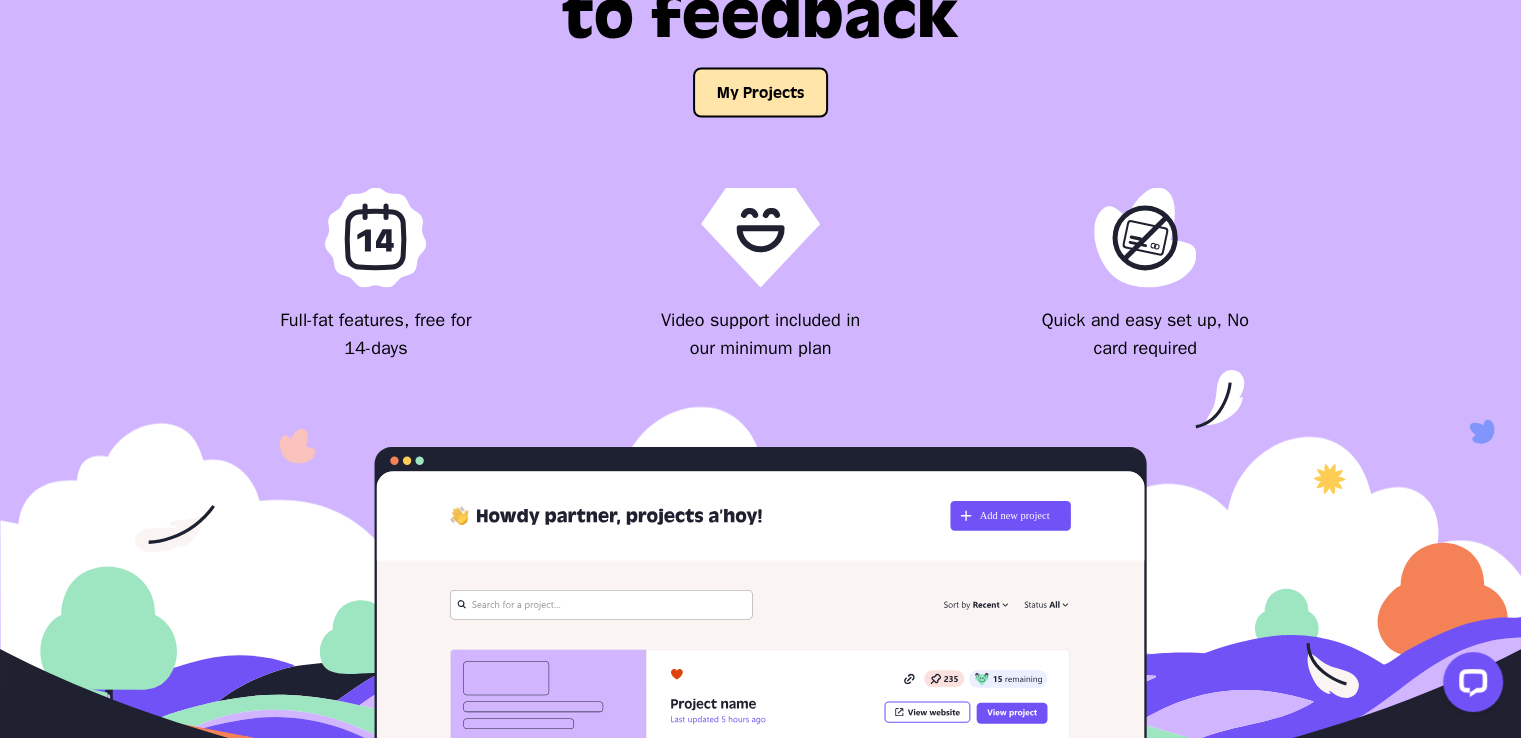 scroll, scrollTop: 3636, scrollLeft: 0, axis: vertical 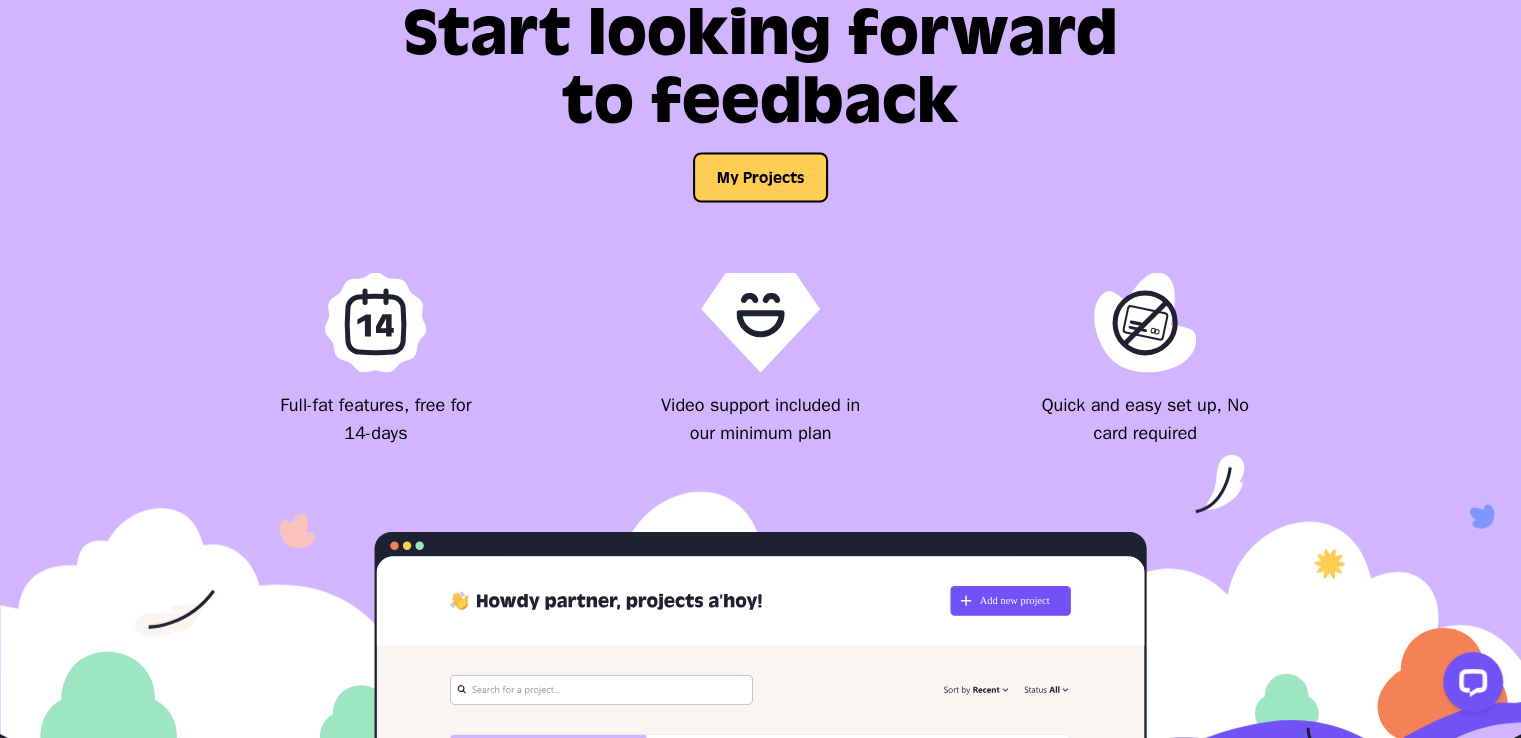 click on "Start looking forward to feedback  My Projects  Full-fat features, free for 14-days   Video support included in our minimum plan   Quick and easy set up, No card required" at bounding box center (761, 223) 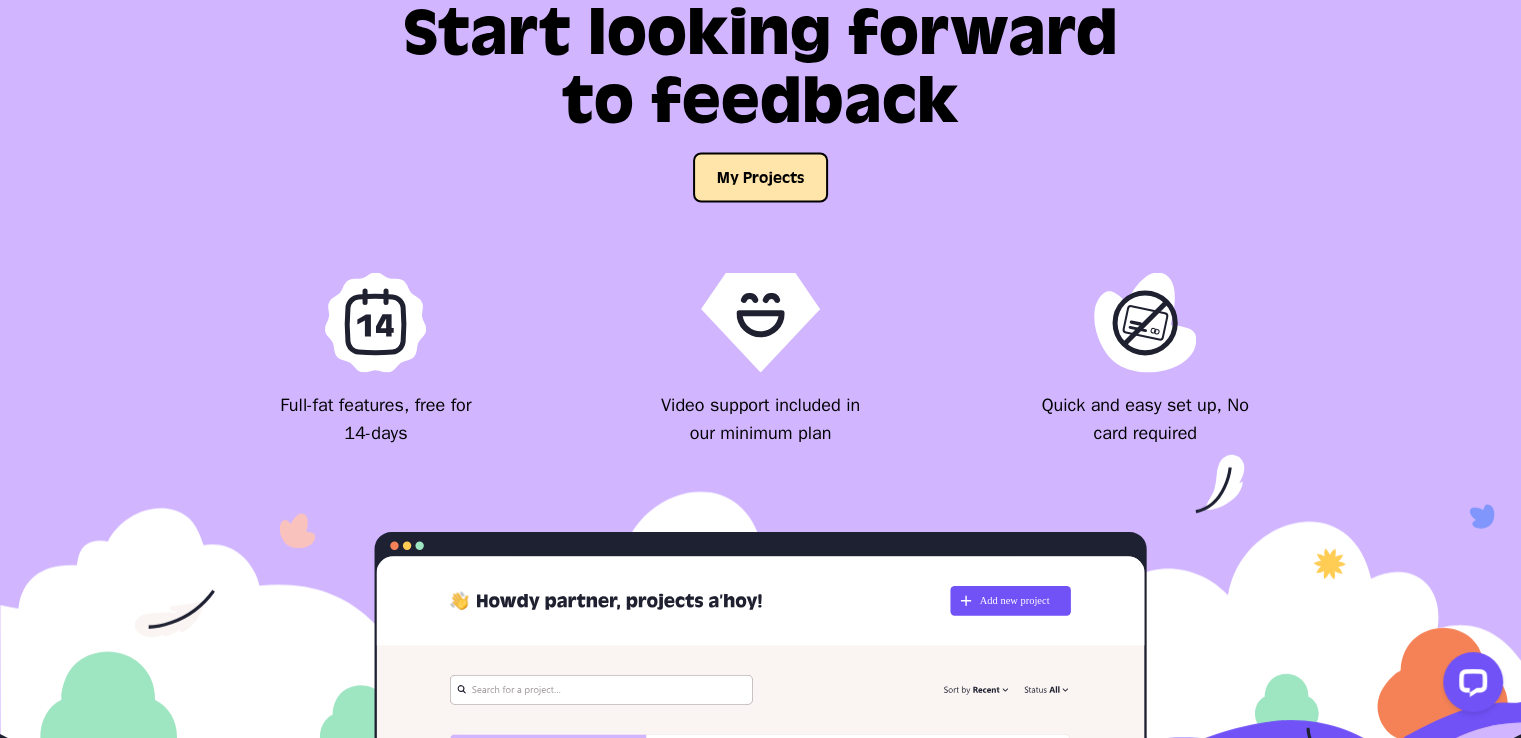 click on "My Projects" at bounding box center (760, 177) 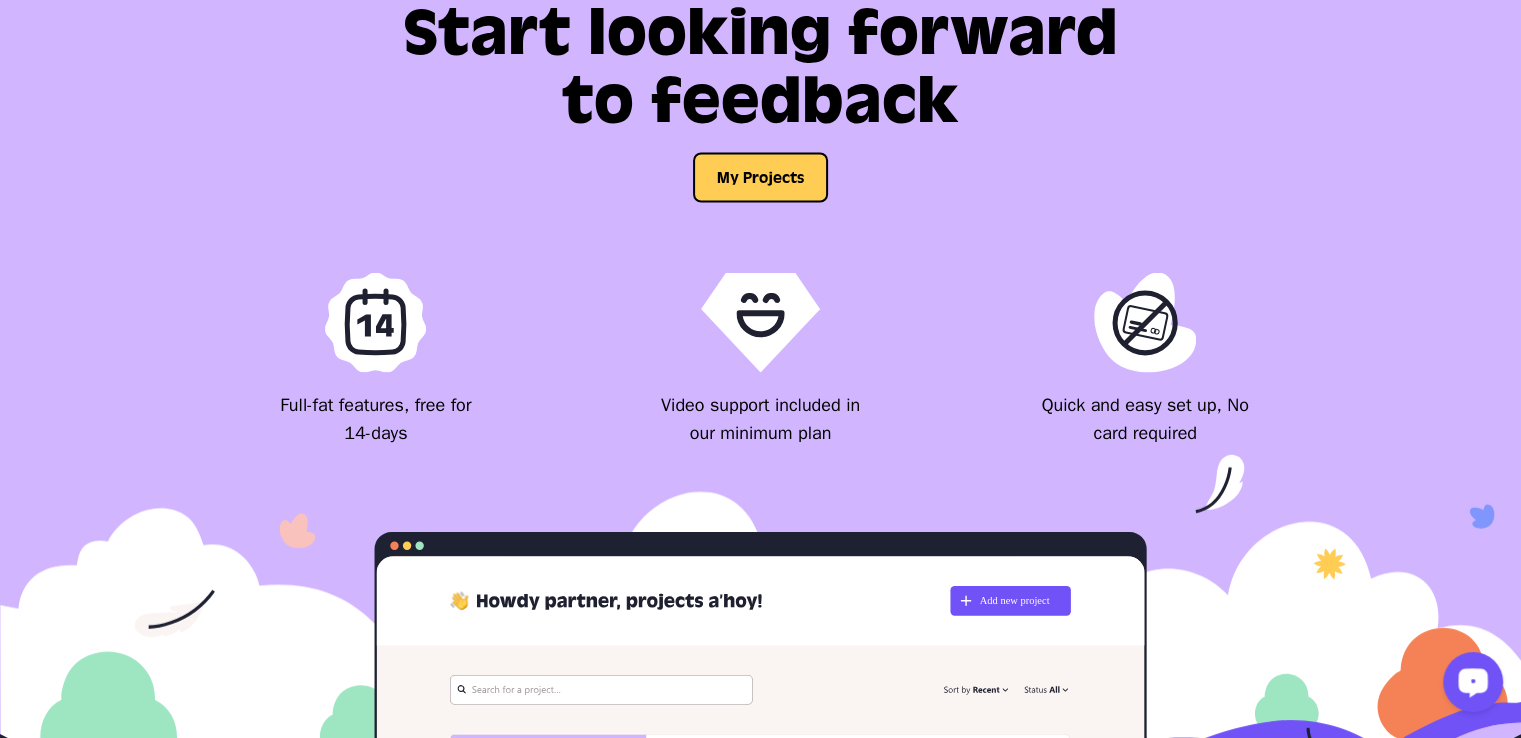 click at bounding box center [1473, 681] 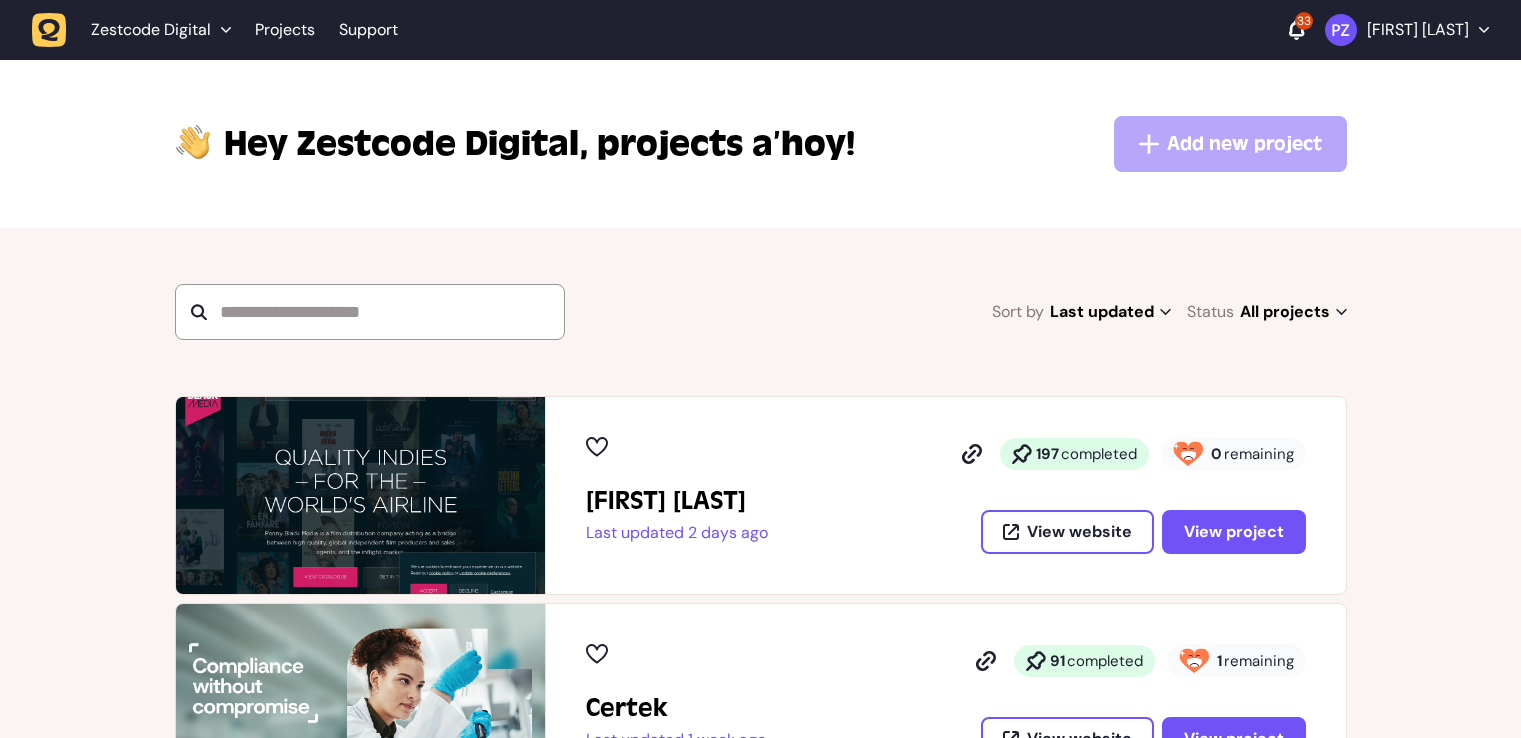 scroll, scrollTop: 0, scrollLeft: 0, axis: both 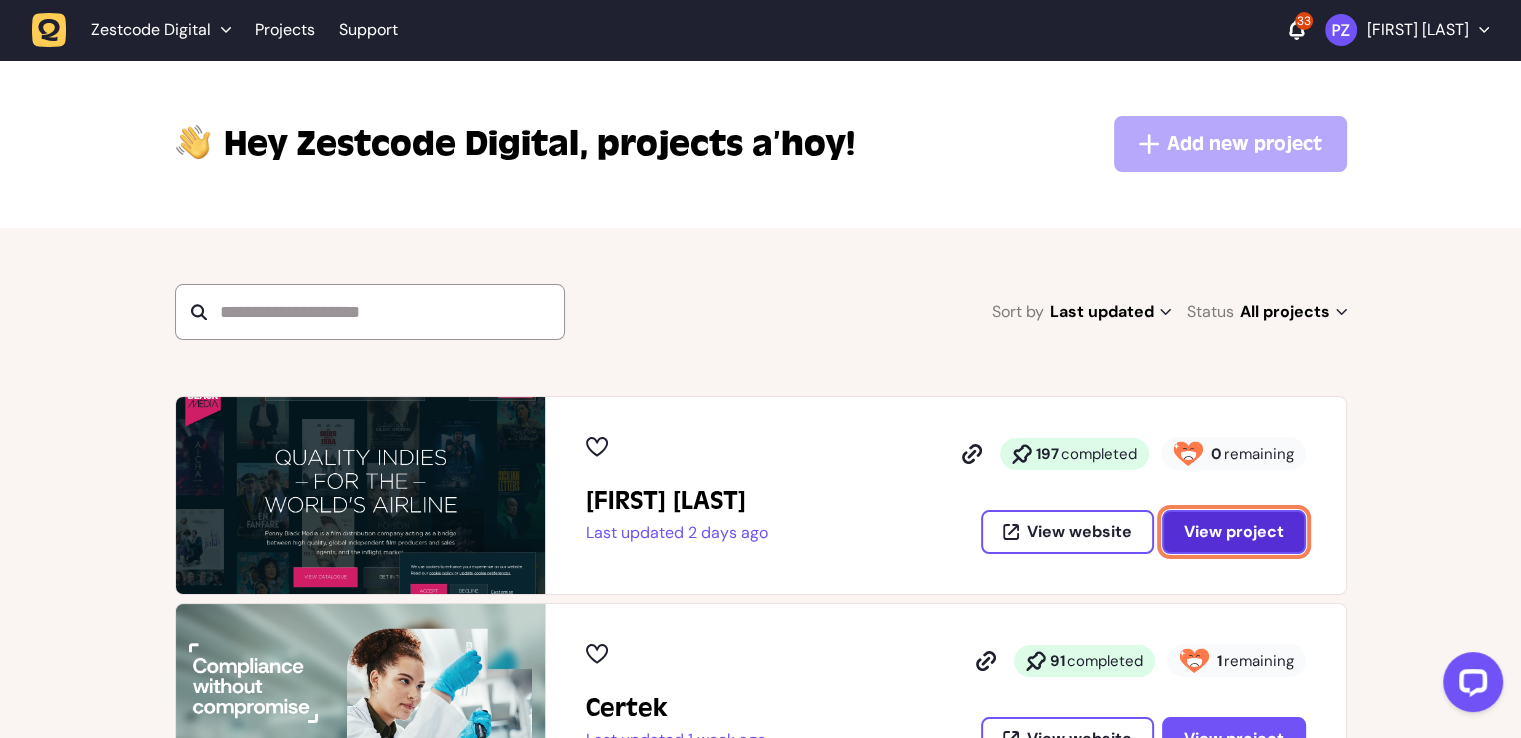 click on "View project" 